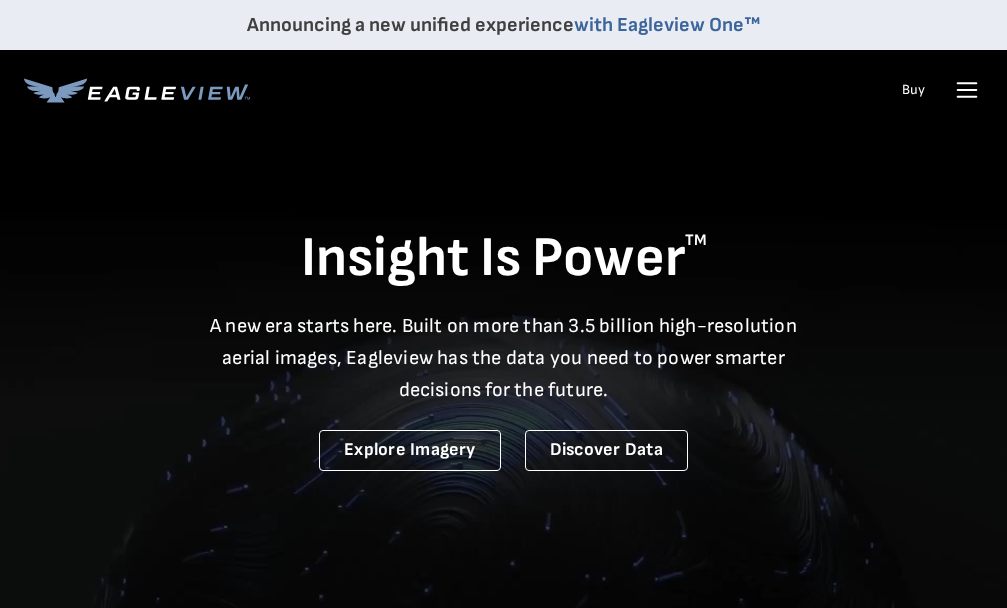 scroll, scrollTop: 0, scrollLeft: 0, axis: both 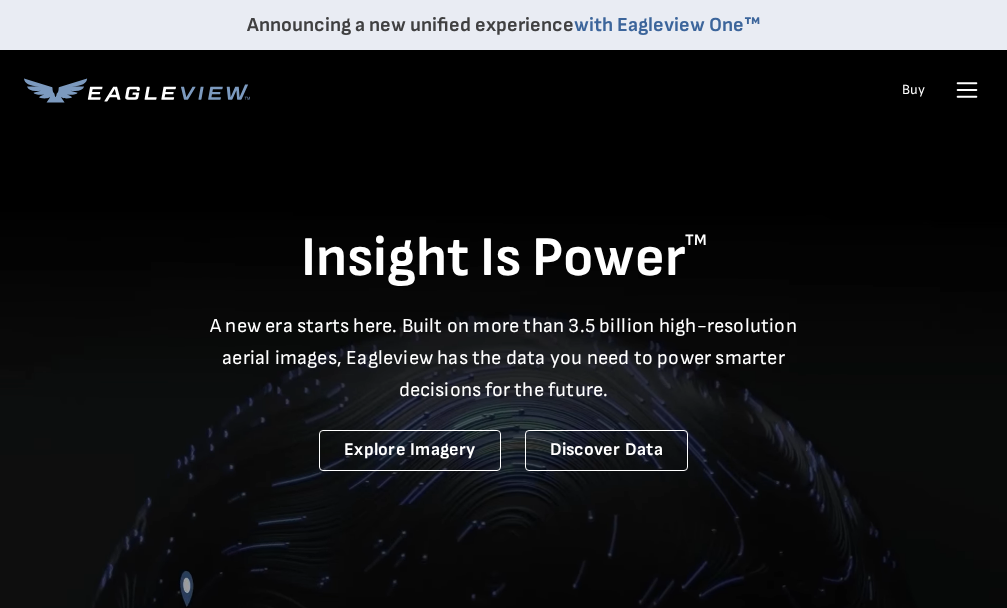 click at bounding box center [967, 90] 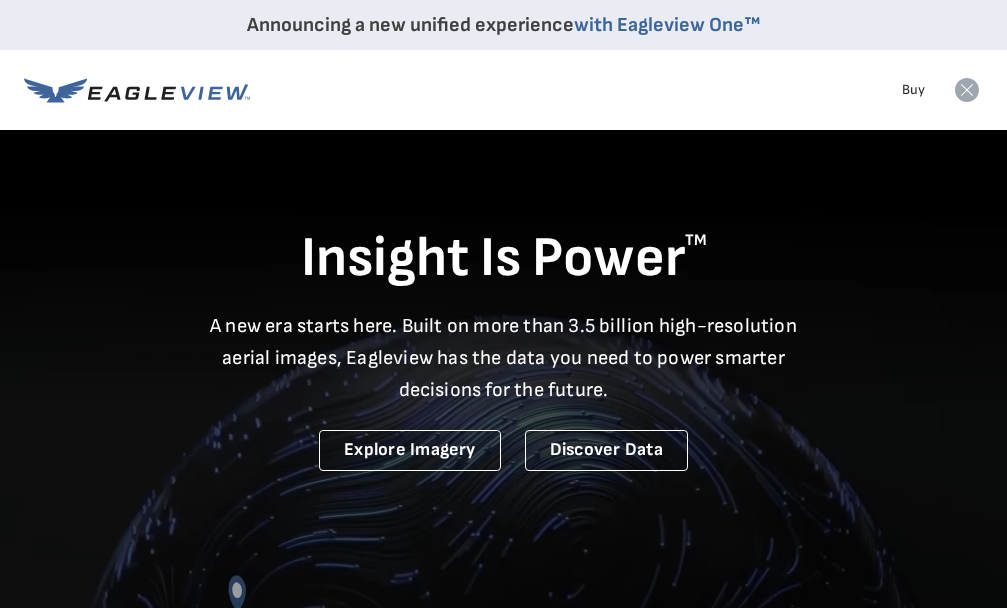click at bounding box center [967, 90] 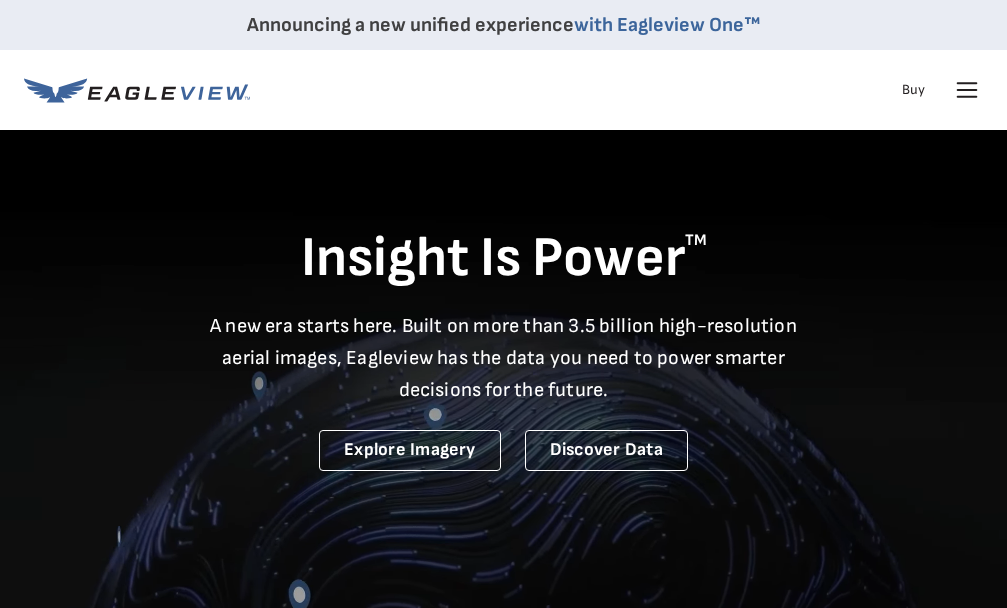 click at bounding box center (967, 97) 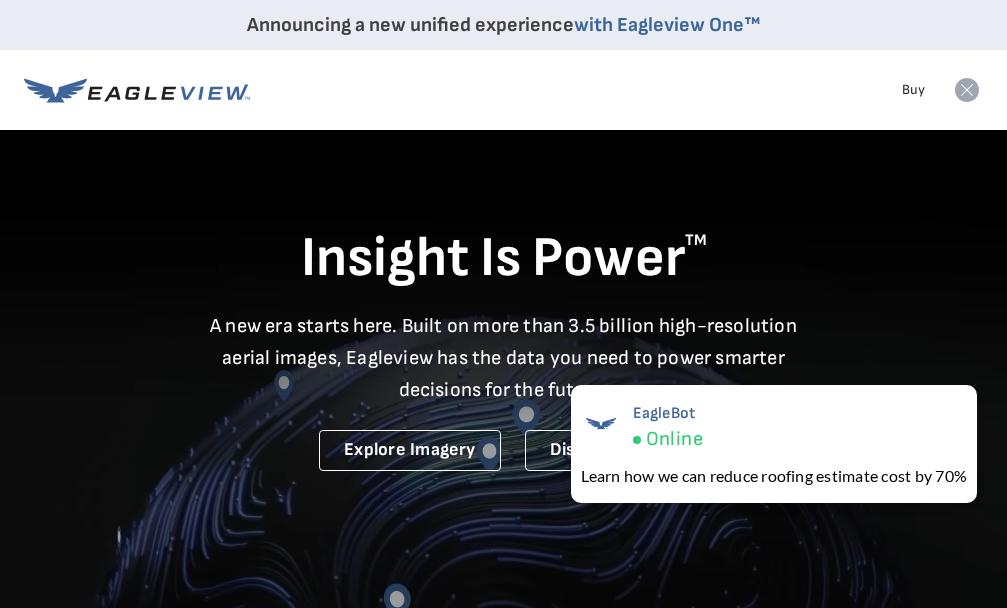 click at bounding box center (967, 90) 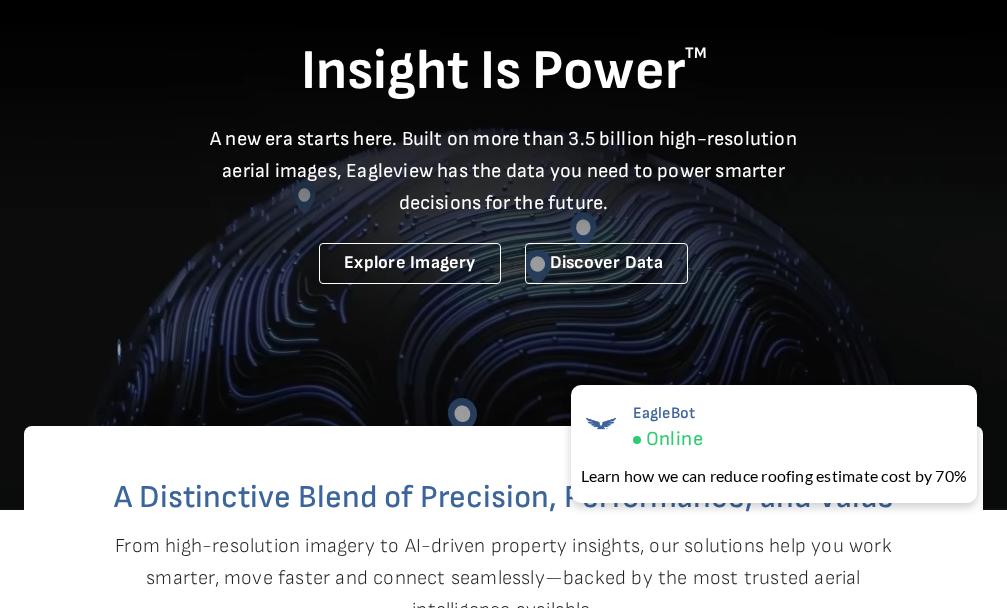 scroll, scrollTop: 0, scrollLeft: 0, axis: both 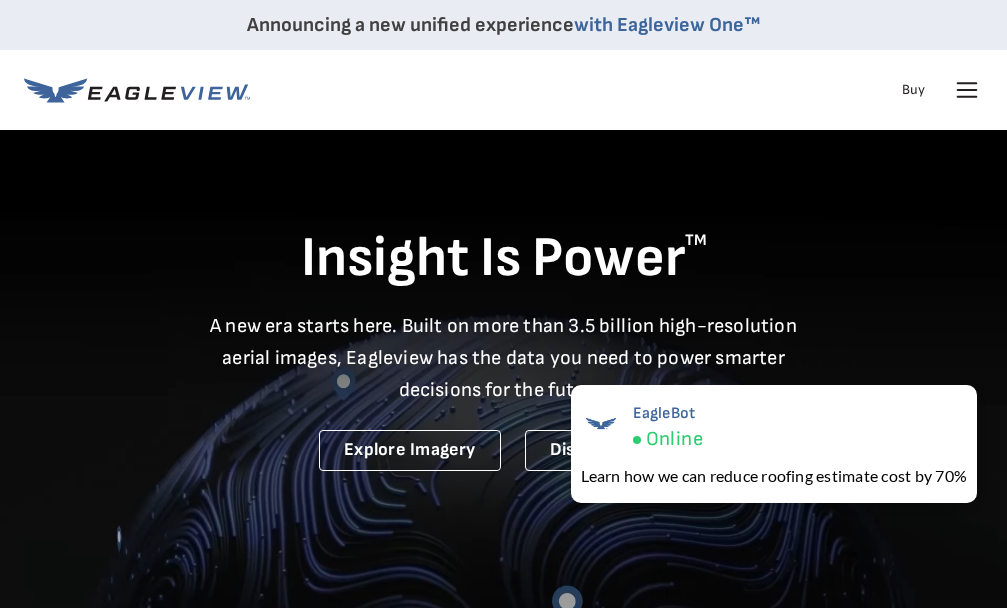 click at bounding box center [967, 90] 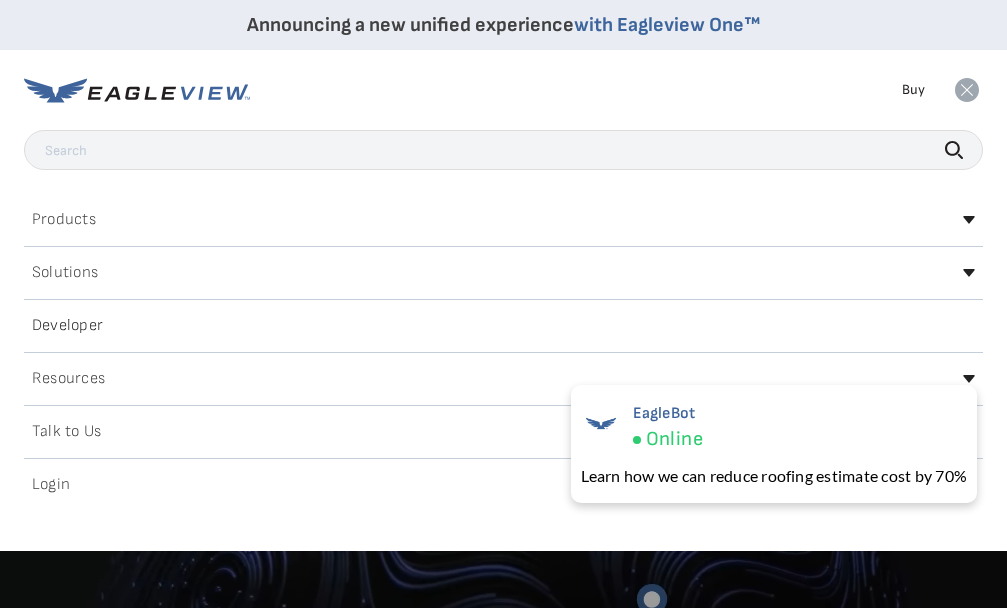 click on "Login" at bounding box center (51, 485) 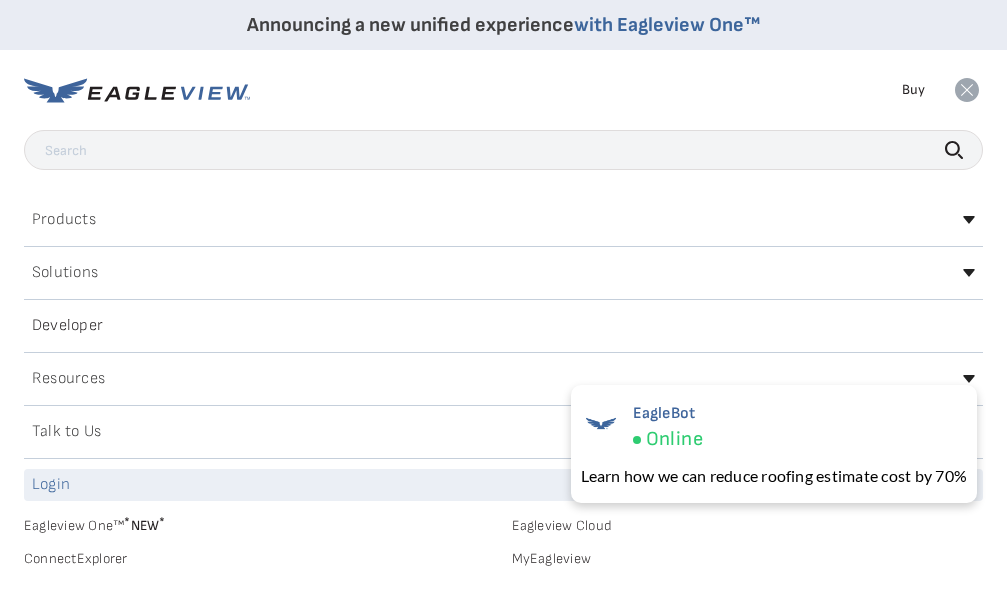 click on "Products
Solutions
Developer
Resources
Search
Talk To Us
Buy
Login" at bounding box center (503, 90) 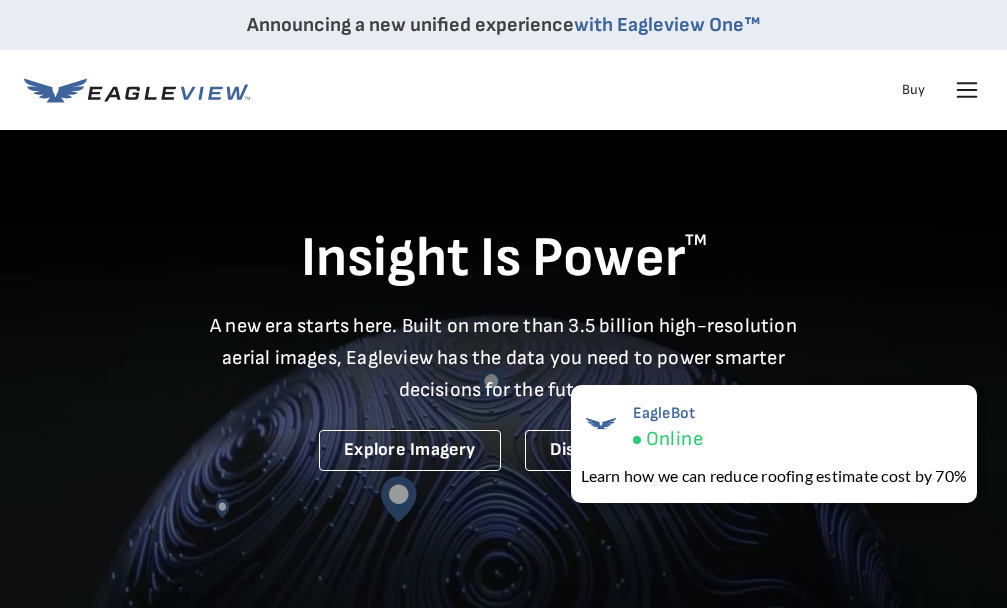 click at bounding box center (967, 90) 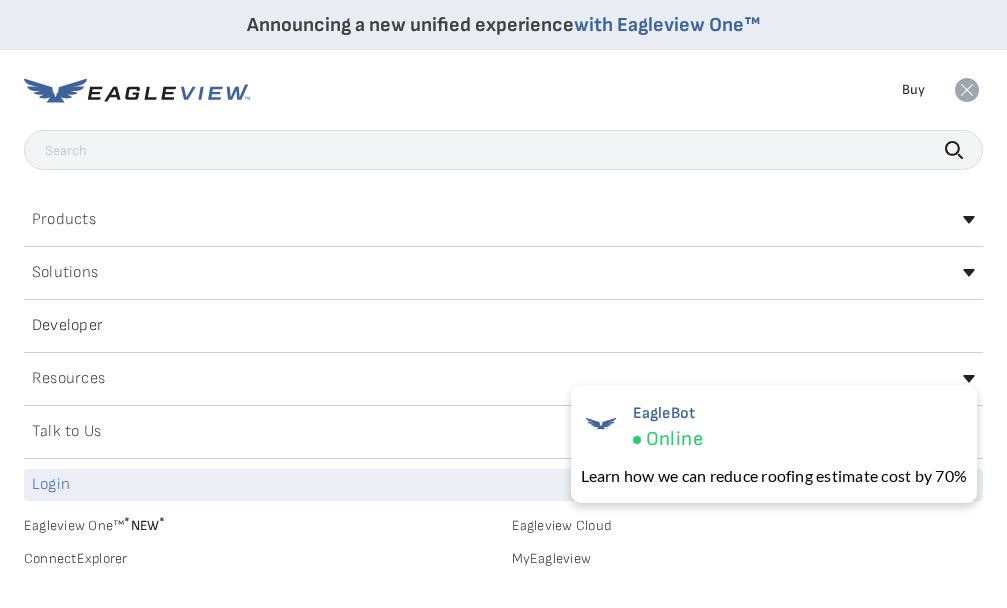 click on "Login" at bounding box center [51, 485] 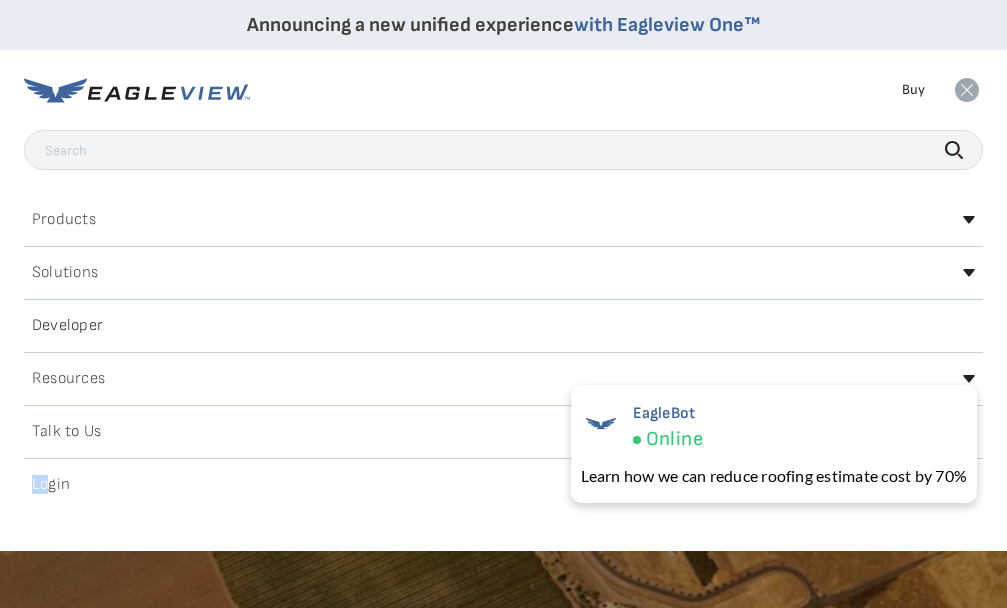 drag, startPoint x: 45, startPoint y: 490, endPoint x: 402, endPoint y: 452, distance: 359.01672 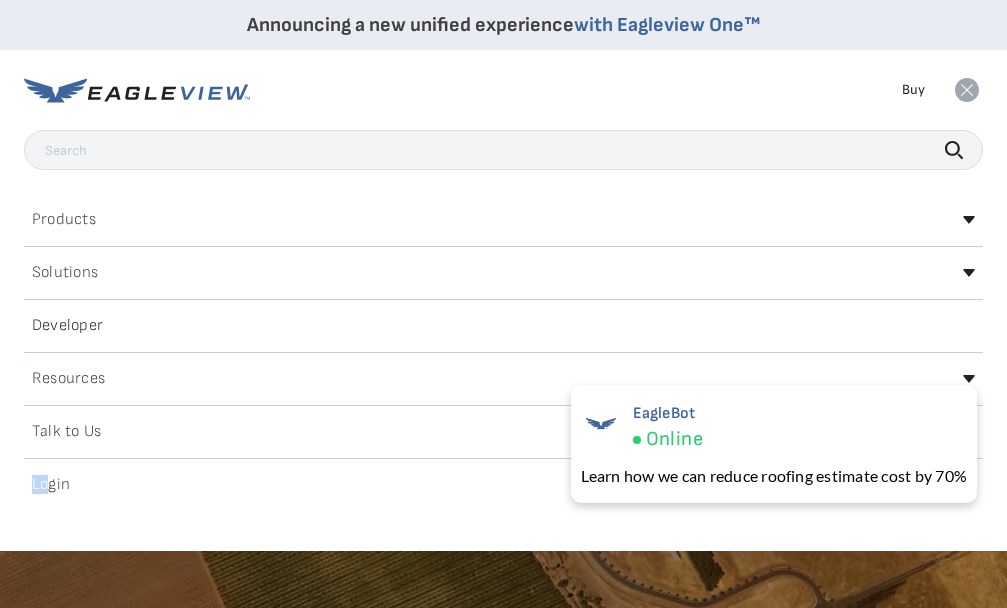 click on "Search
Products
Our Product Areas
Imagery 1-Inch GSD Aerial Imagery Eagleview Data" at bounding box center (503, 315) 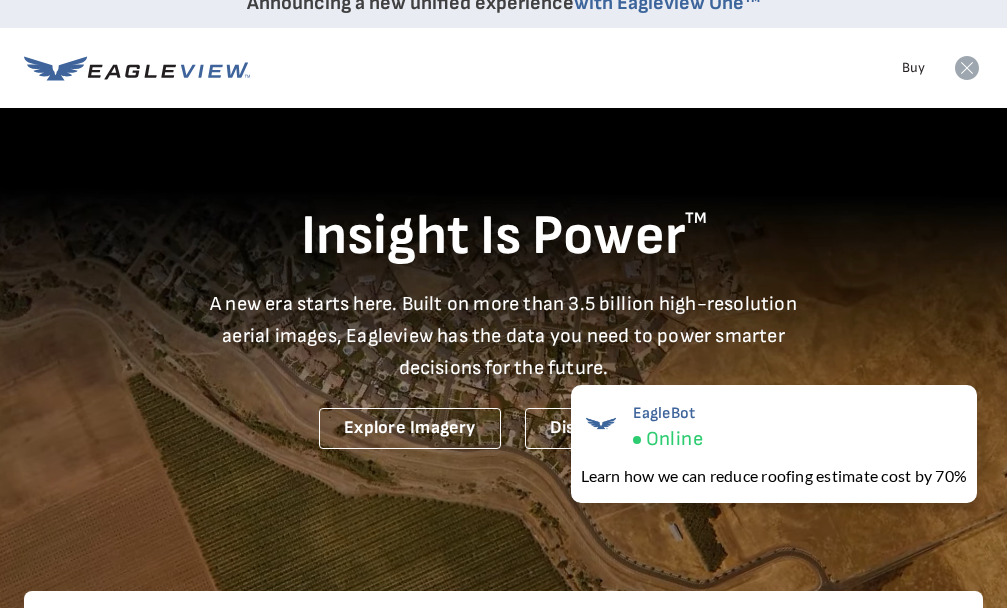 scroll, scrollTop: 0, scrollLeft: 0, axis: both 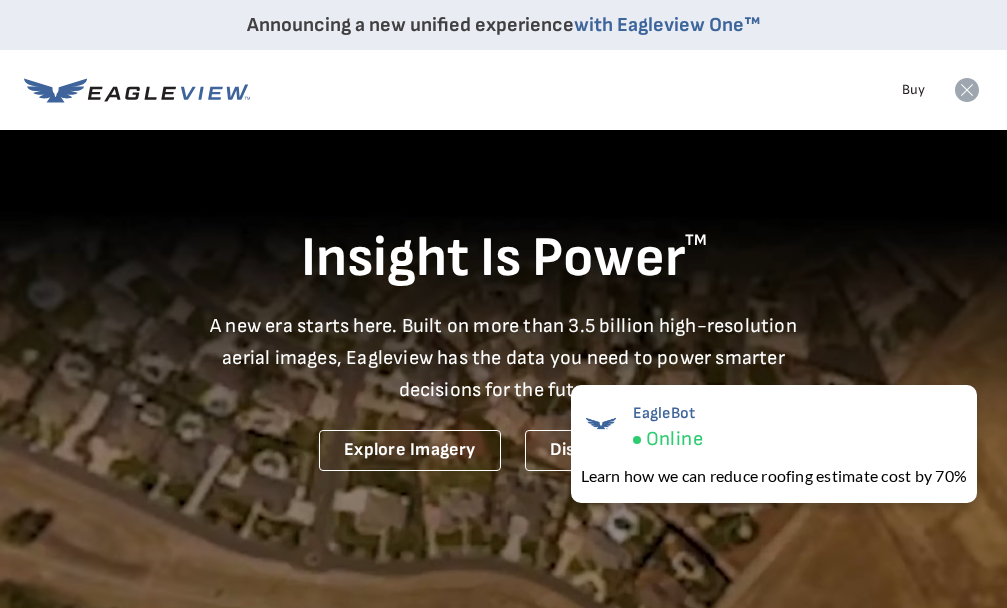 click at bounding box center [967, 90] 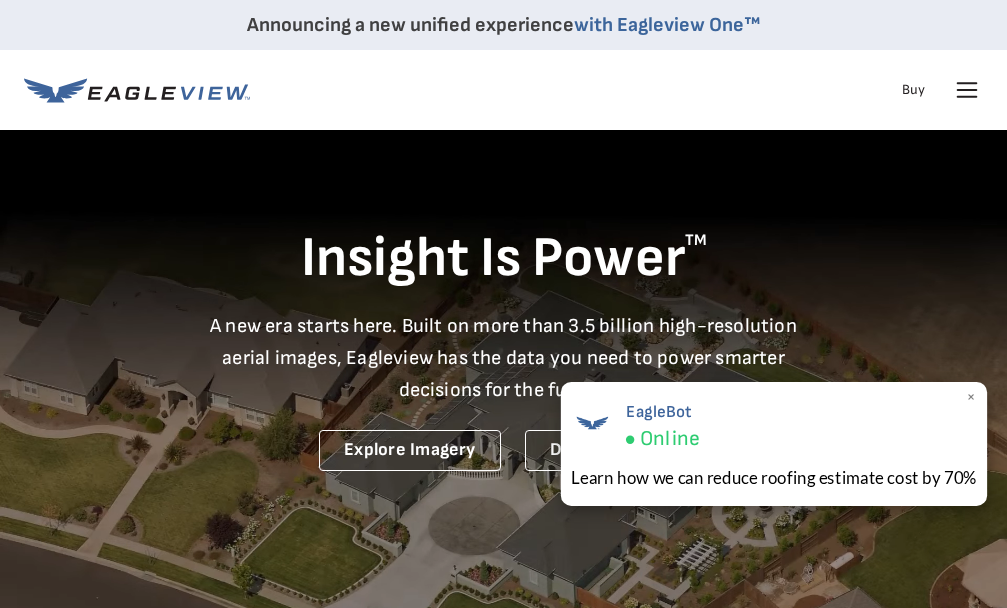 click on "EagleBot Online" at bounding box center [774, 425] 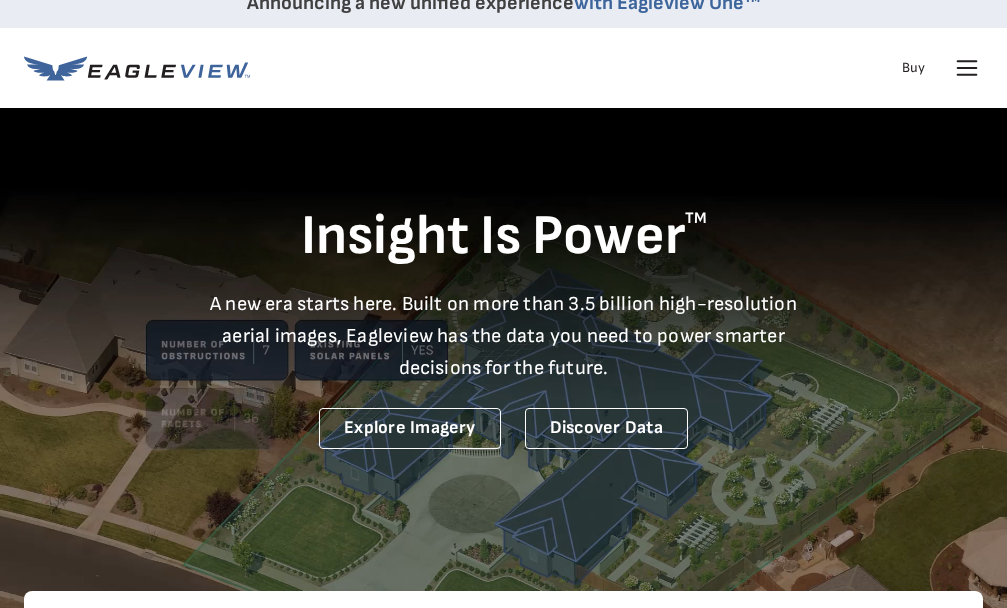 scroll, scrollTop: 0, scrollLeft: 0, axis: both 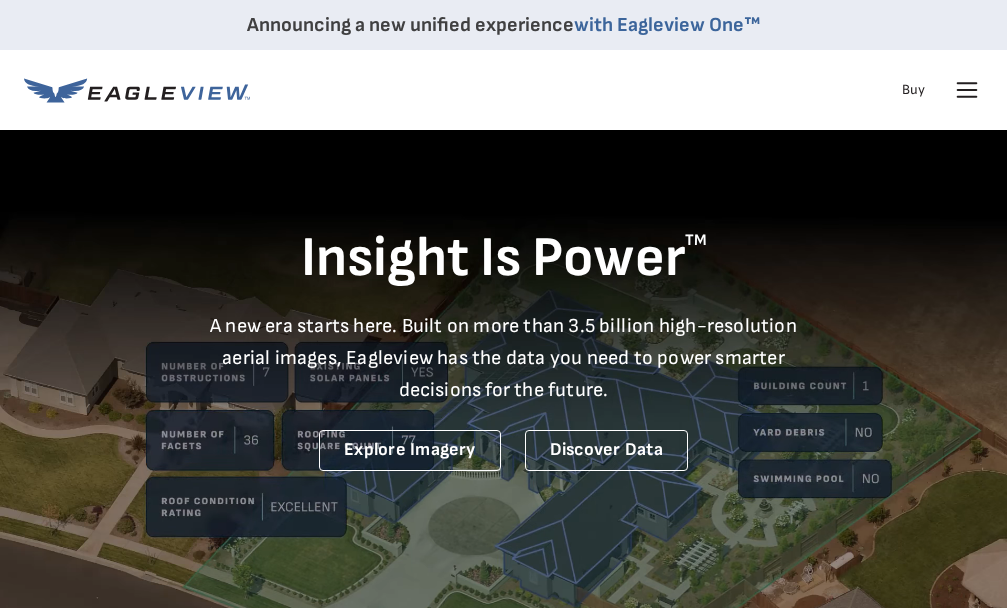 click at bounding box center [967, 90] 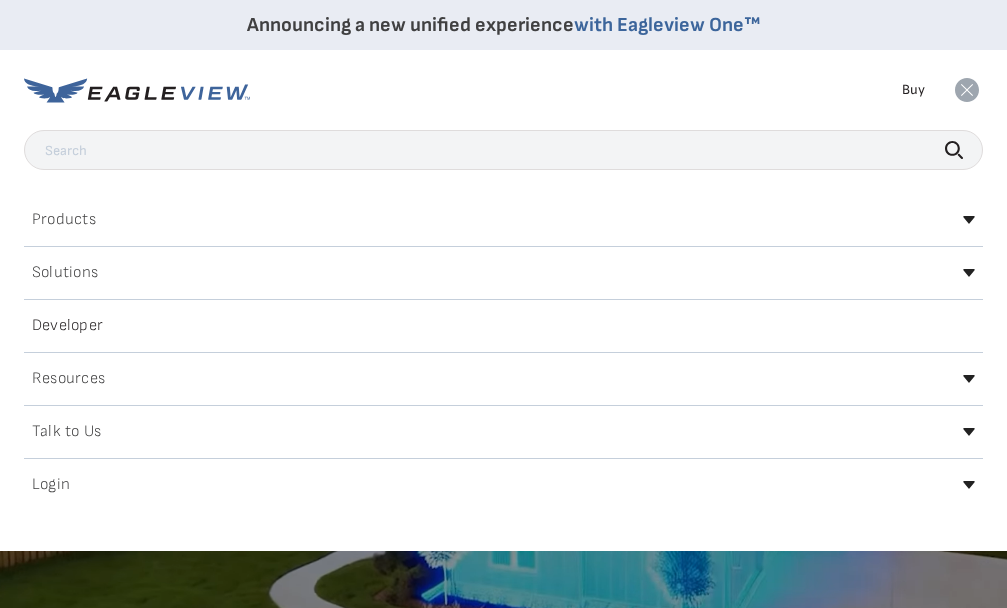 click at bounding box center (969, 485) 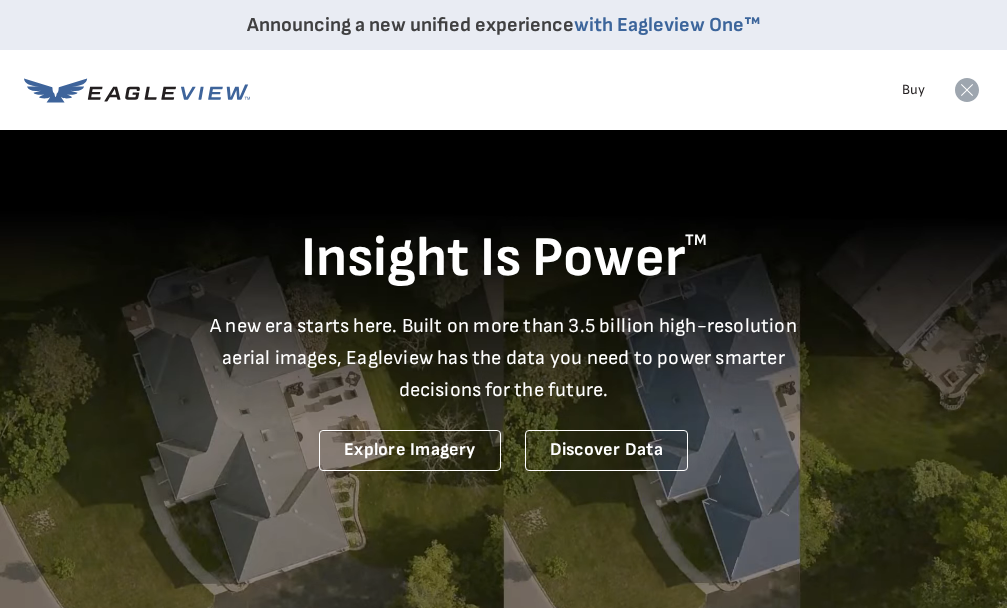 click at bounding box center [967, 90] 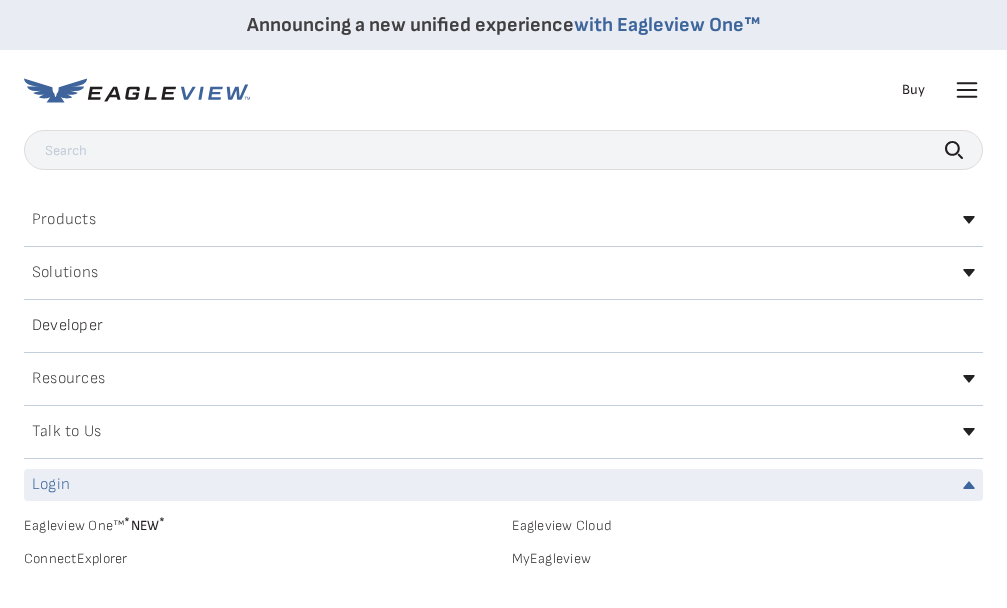 click at bounding box center (969, 485) 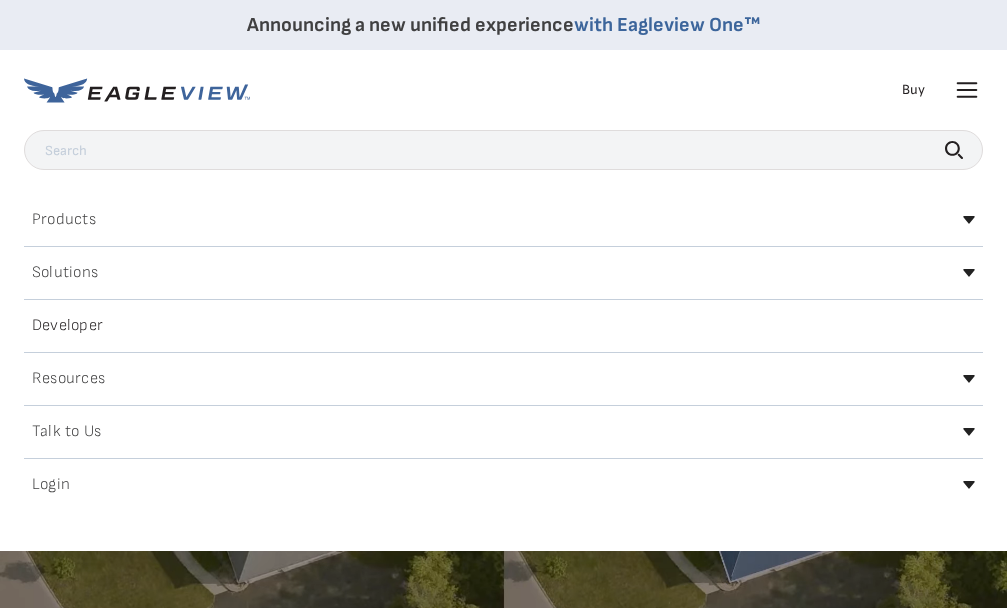 click at bounding box center (969, 485) 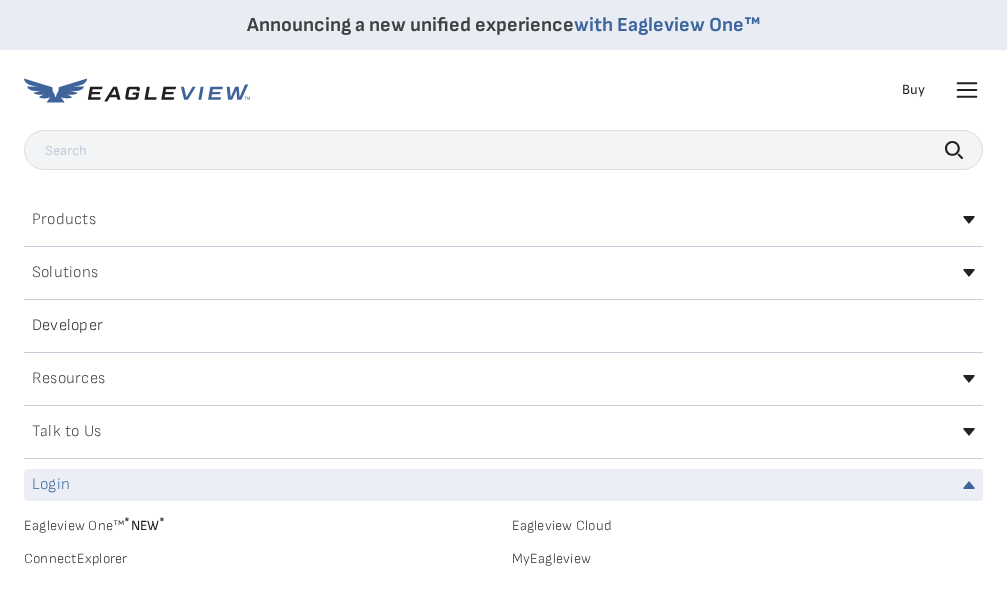click on "Eagleview One™  * NEW *" at bounding box center [260, 522] 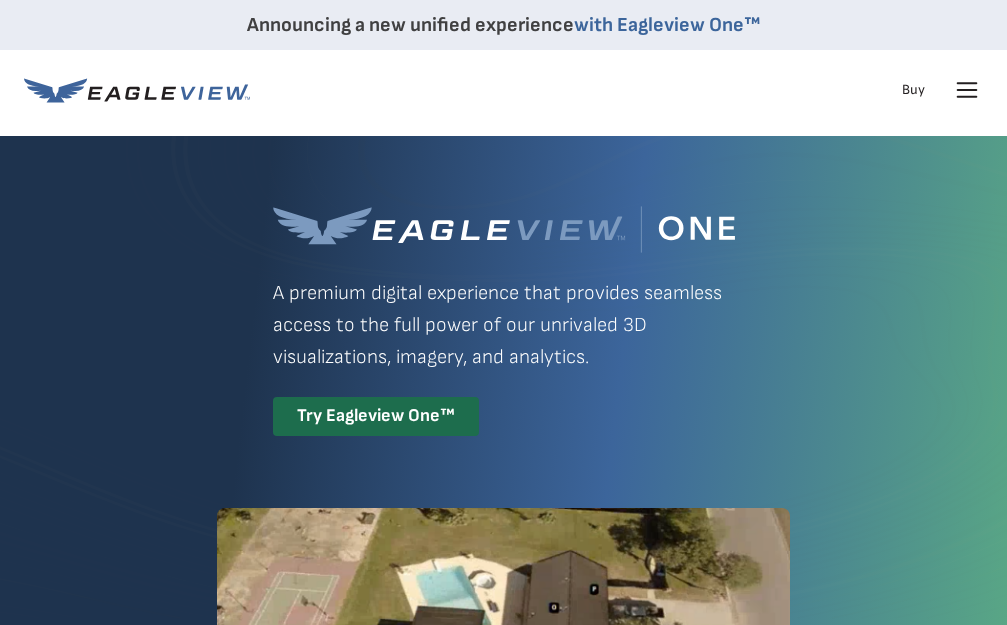 scroll, scrollTop: 0, scrollLeft: 0, axis: both 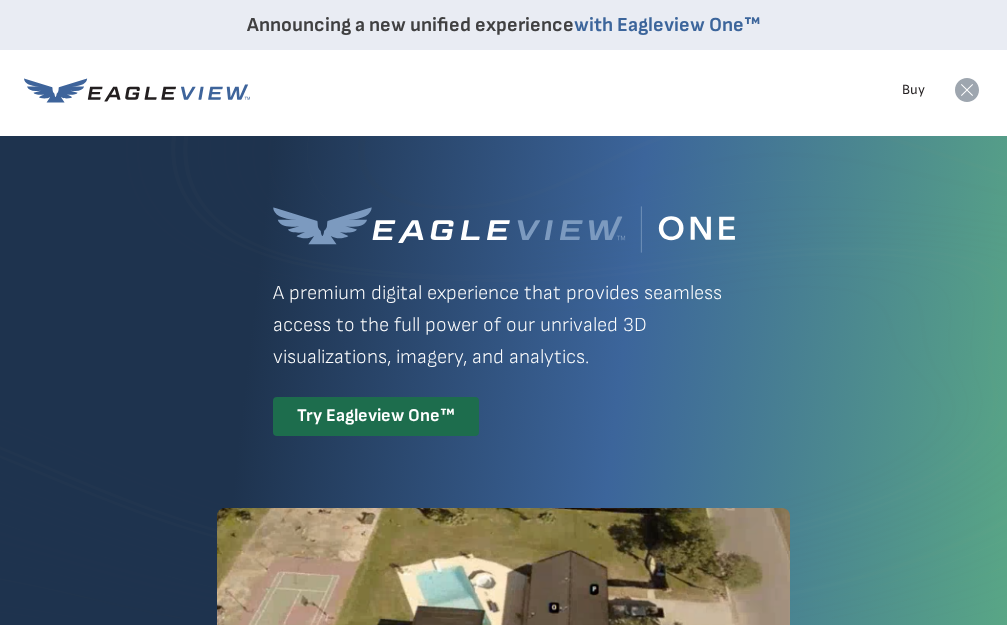 click at bounding box center [967, 90] 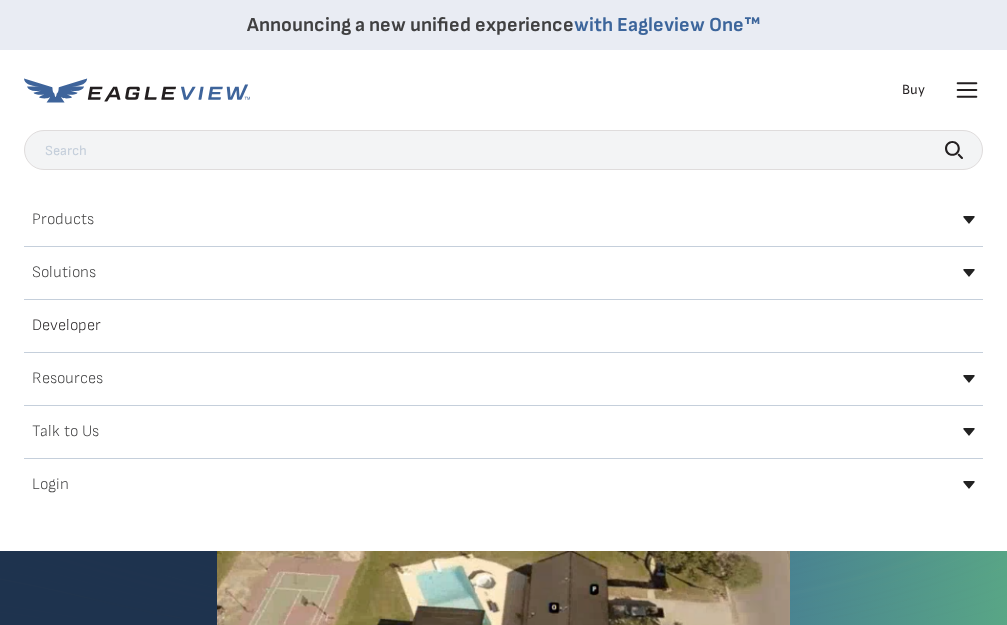 click at bounding box center (969, 485) 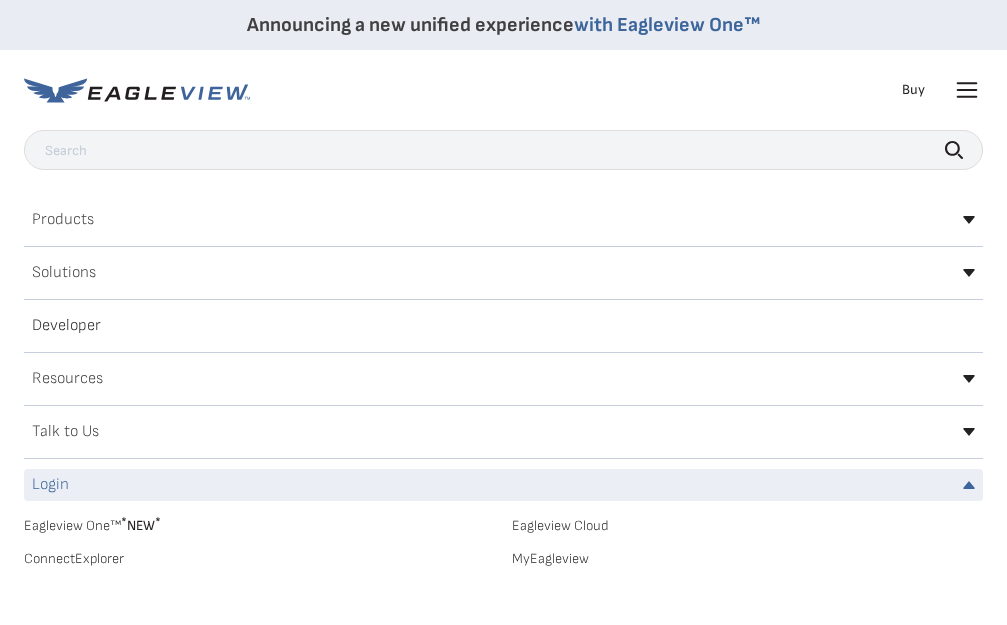 click on "MyEagleview" at bounding box center (748, 559) 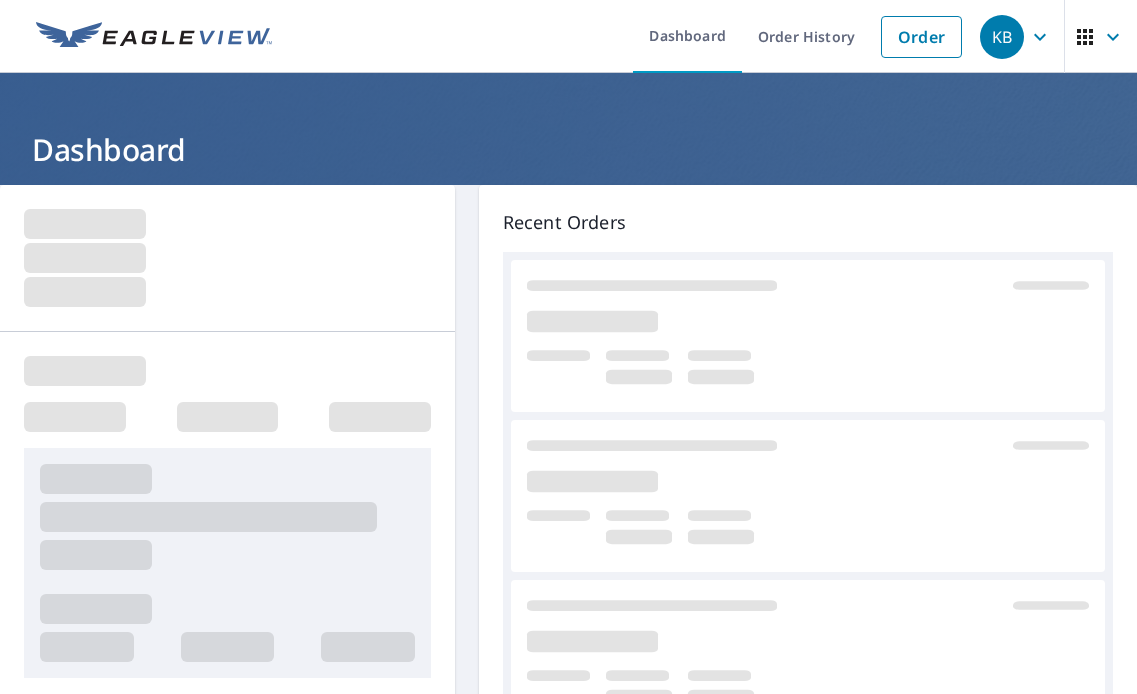 scroll, scrollTop: 0, scrollLeft: 0, axis: both 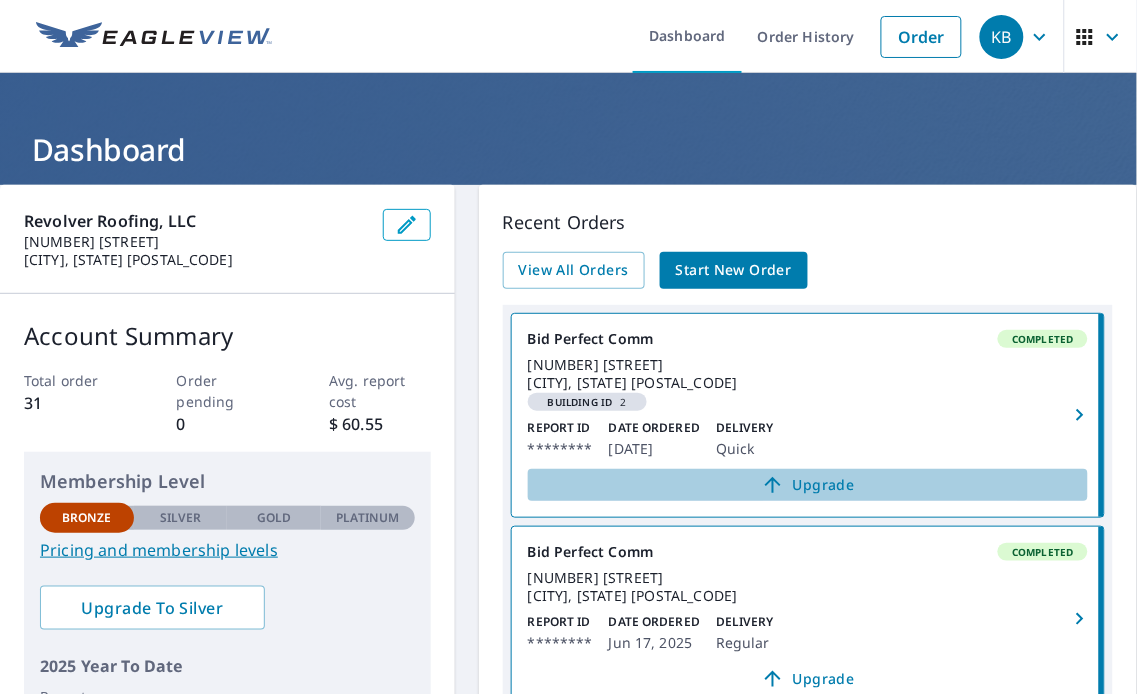 click on "Upgrade" at bounding box center (808, 485) 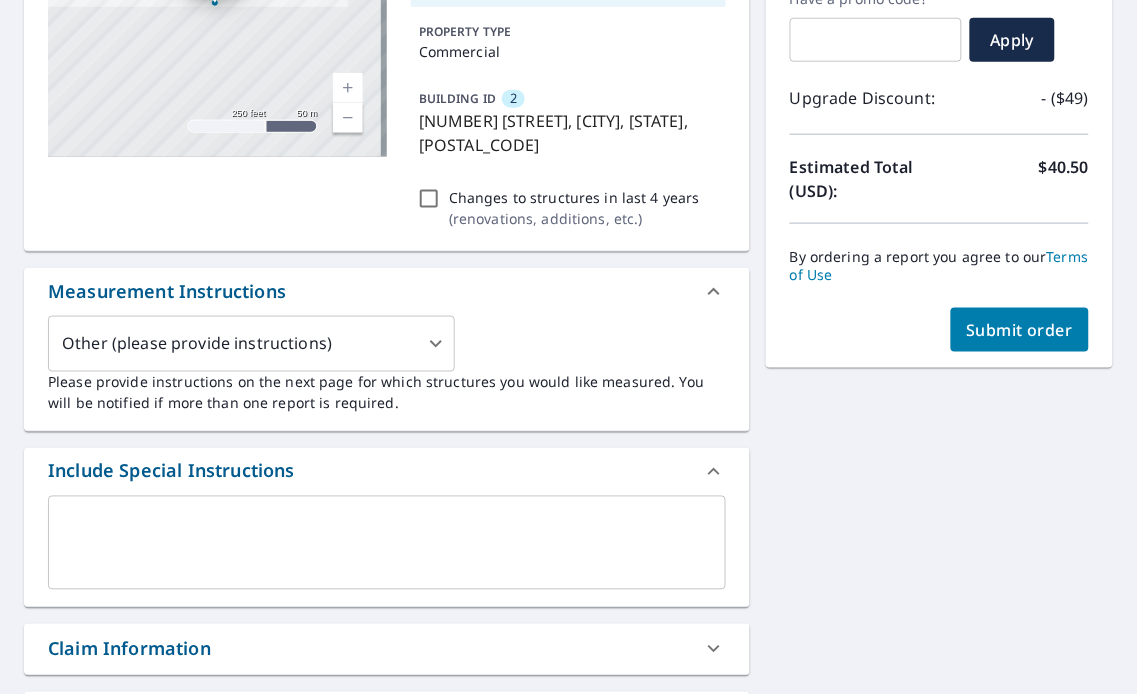 scroll, scrollTop: 367, scrollLeft: 0, axis: vertical 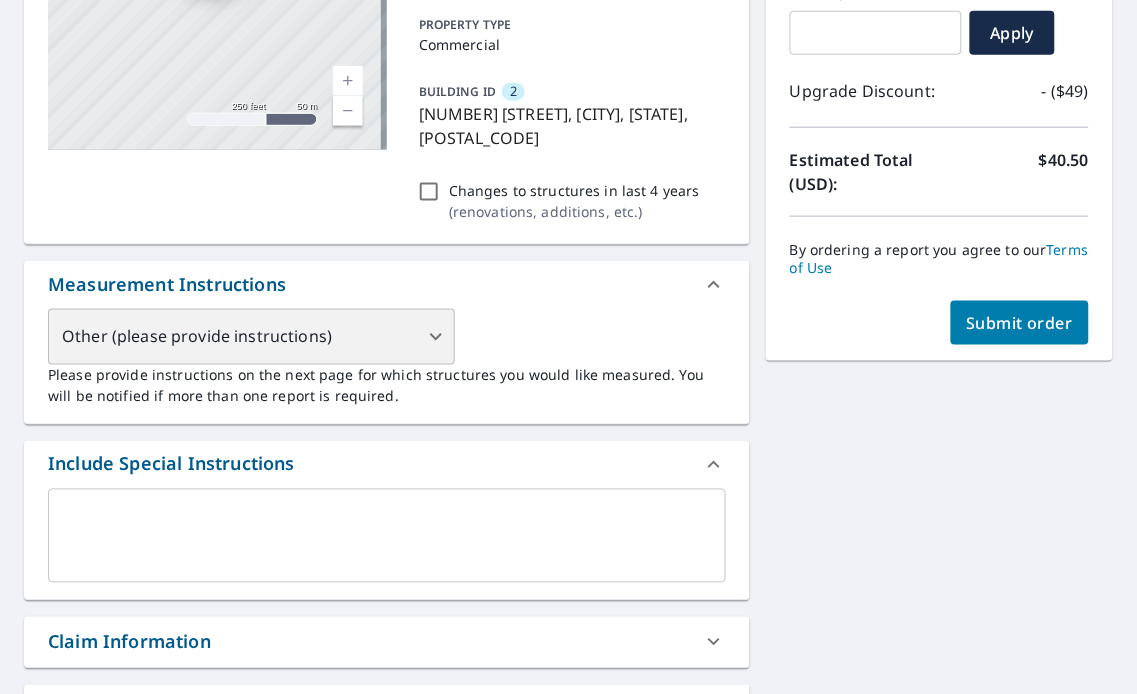 click on "Other (please provide instructions)" at bounding box center [251, 337] 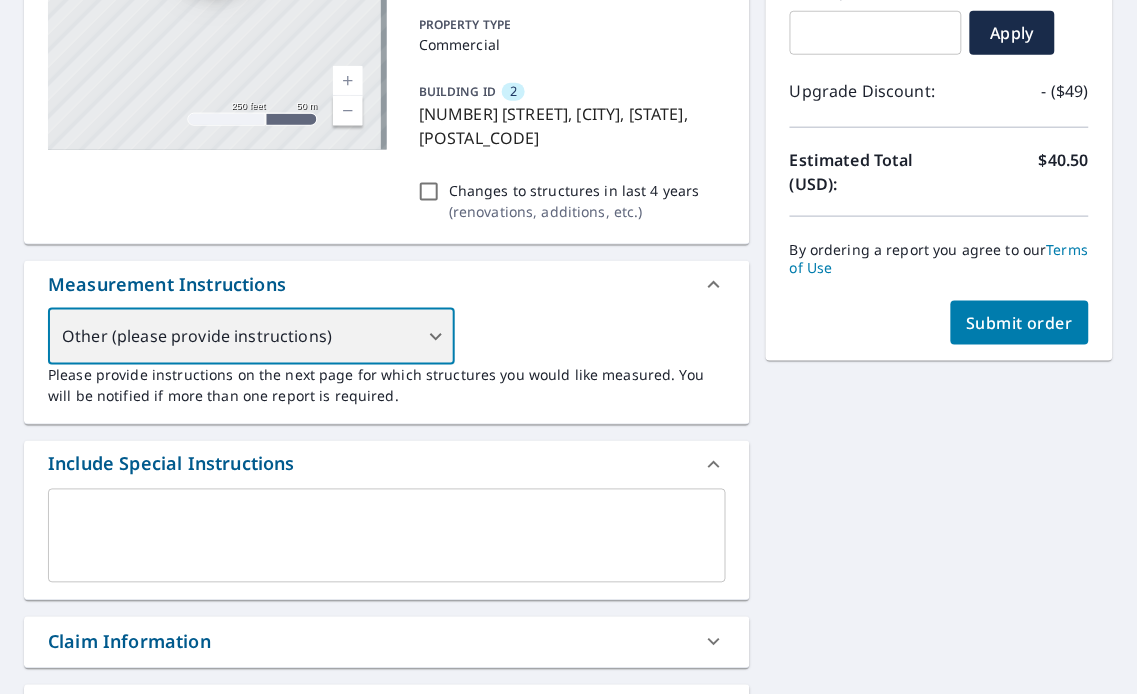 click on "Other (please provide instructions)" at bounding box center (251, 337) 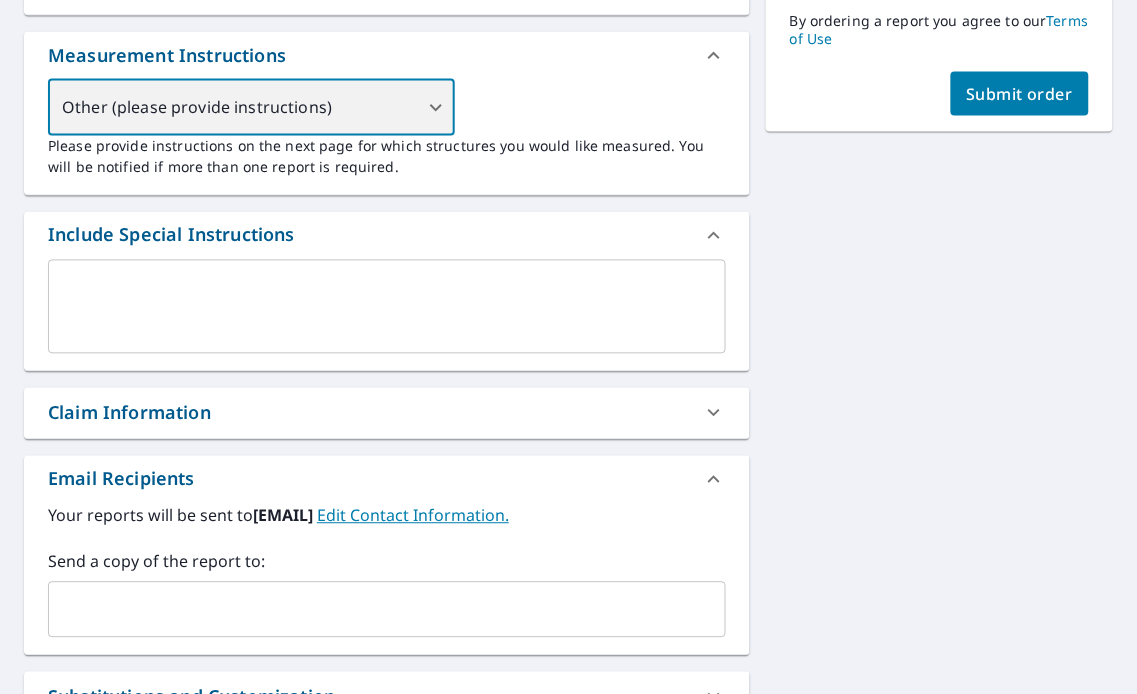 scroll, scrollTop: 504, scrollLeft: 0, axis: vertical 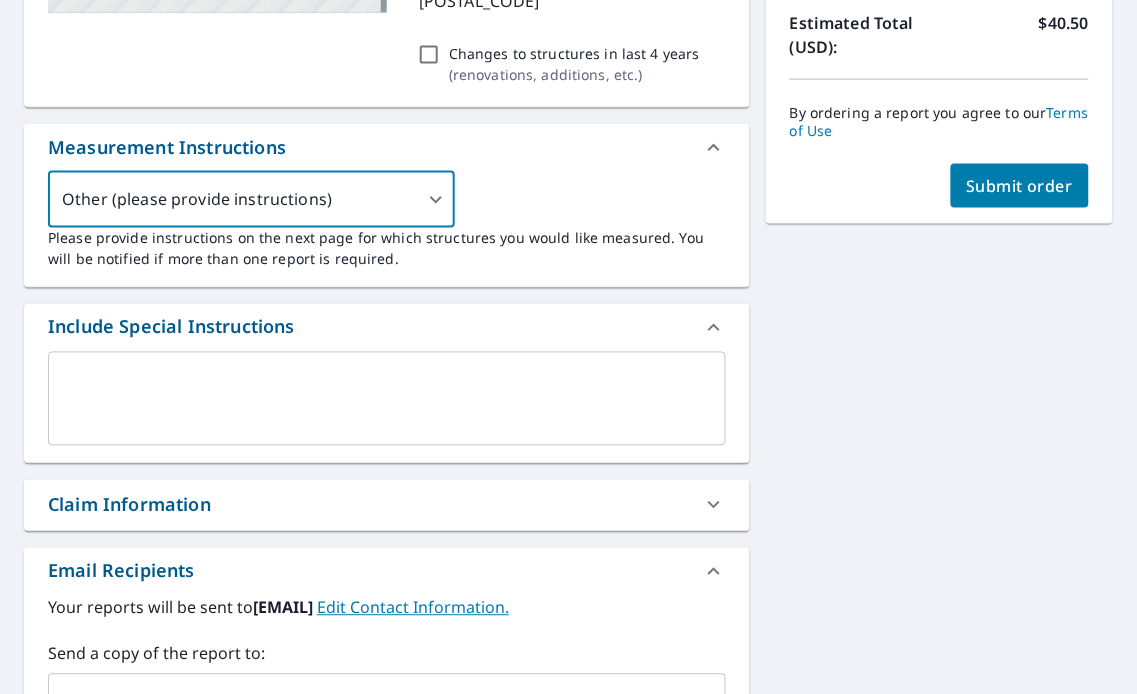 click on "Submit order" at bounding box center (1020, 186) 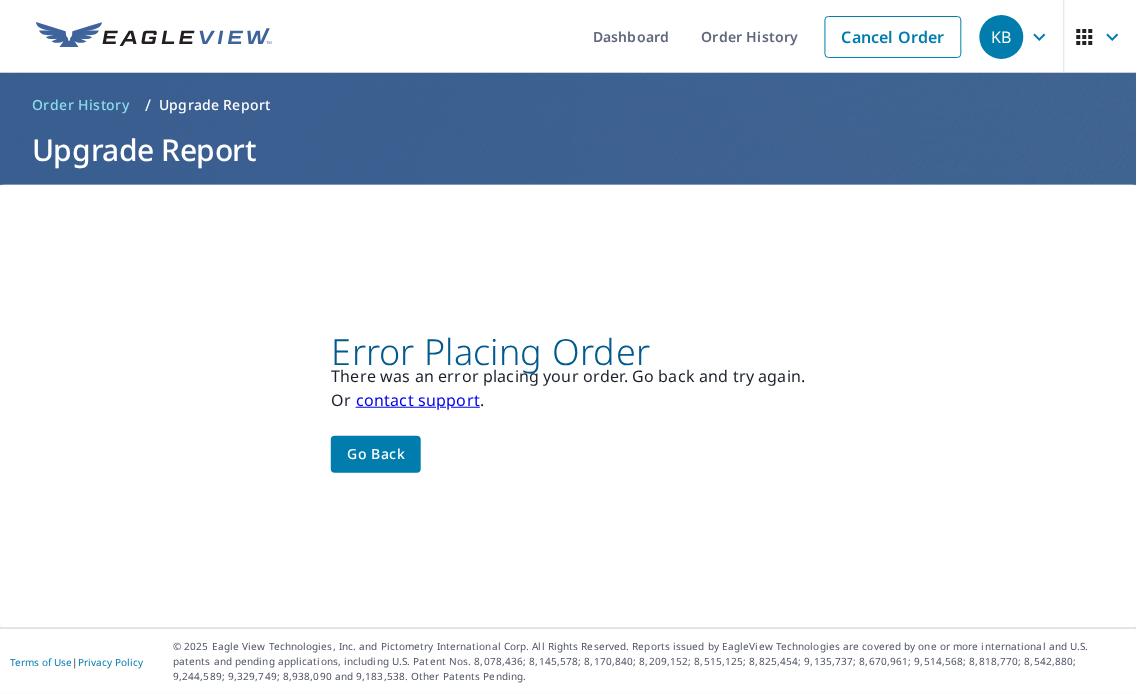 scroll, scrollTop: 0, scrollLeft: 0, axis: both 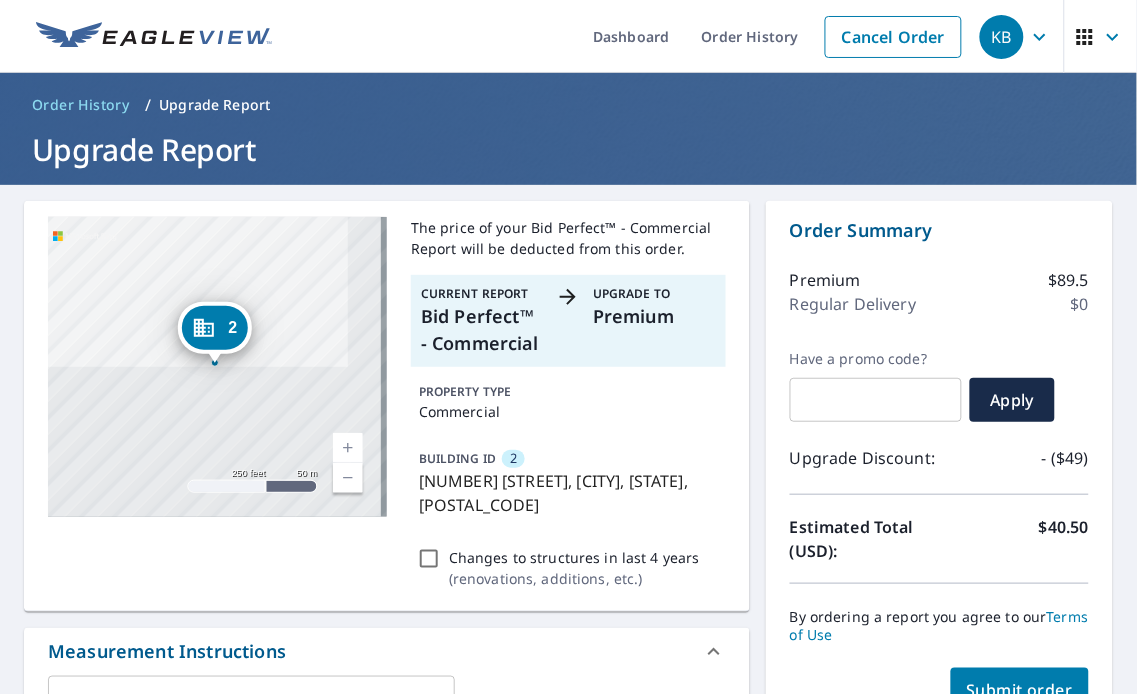 click on "Submit order" at bounding box center [1020, 690] 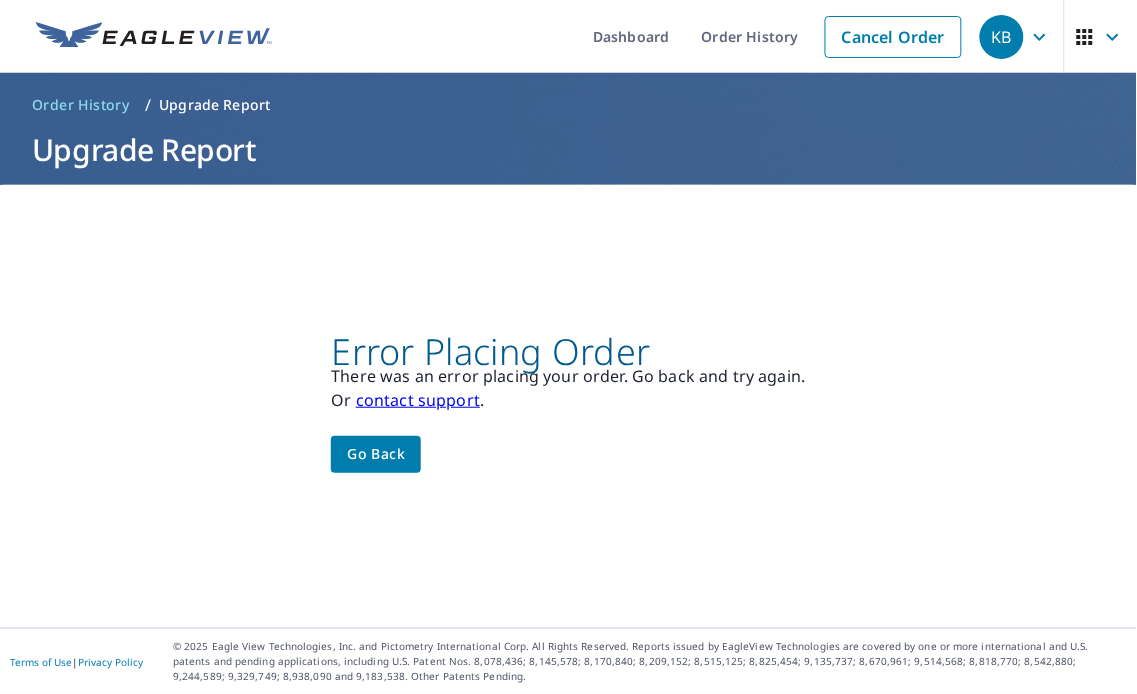 click on "contact support" at bounding box center (418, 400) 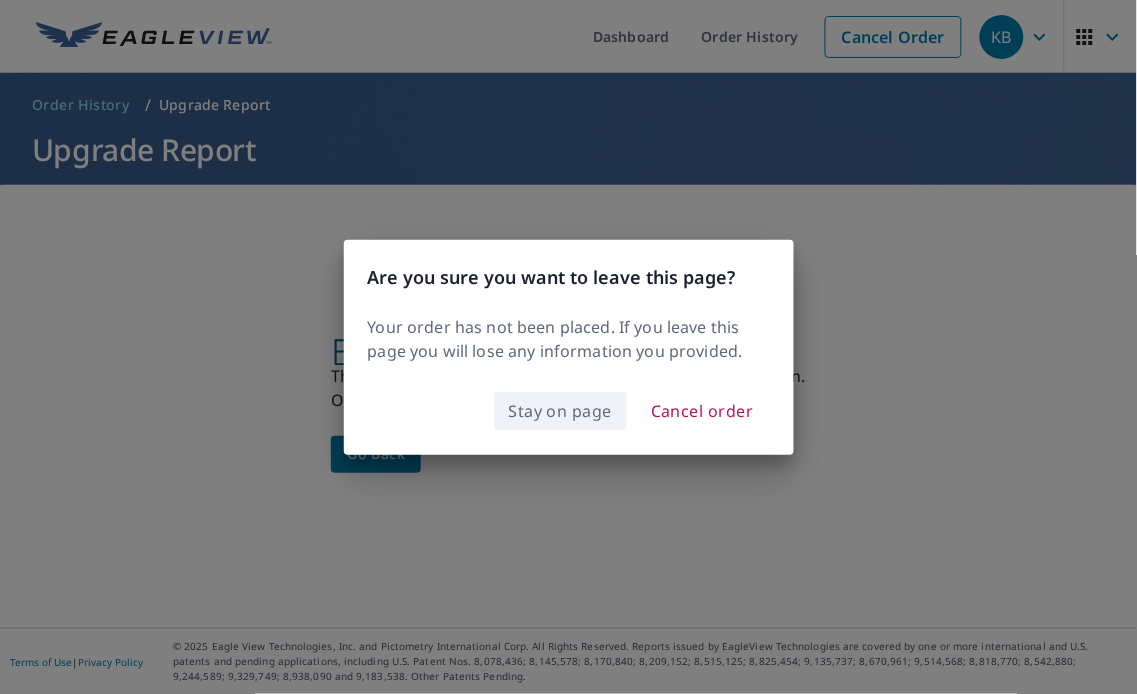 click on "Stay on page" at bounding box center [561, 411] 